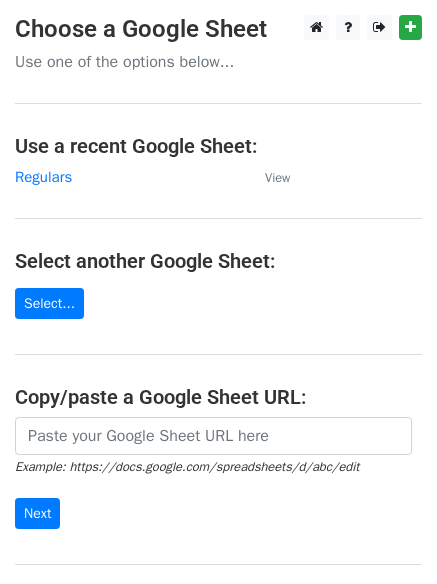 scroll, scrollTop: 0, scrollLeft: 0, axis: both 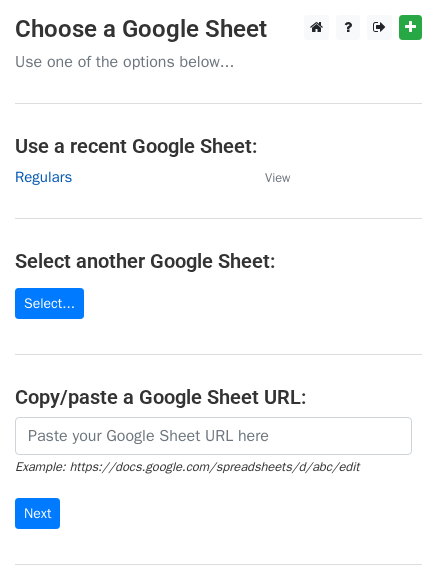 click on "Regulars" at bounding box center (43, 177) 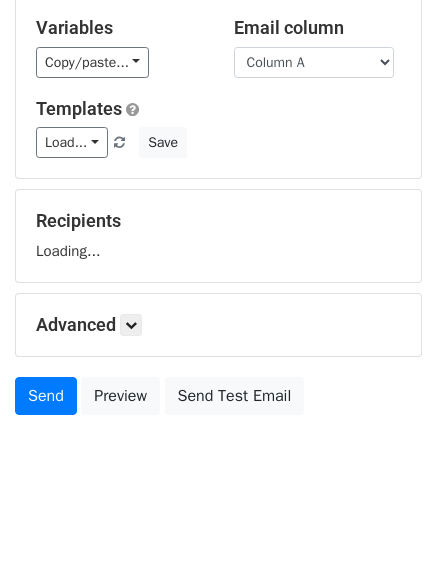 scroll, scrollTop: 113, scrollLeft: 0, axis: vertical 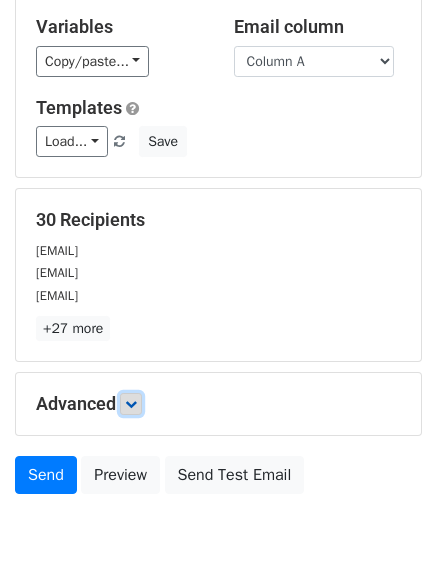 click at bounding box center (131, 404) 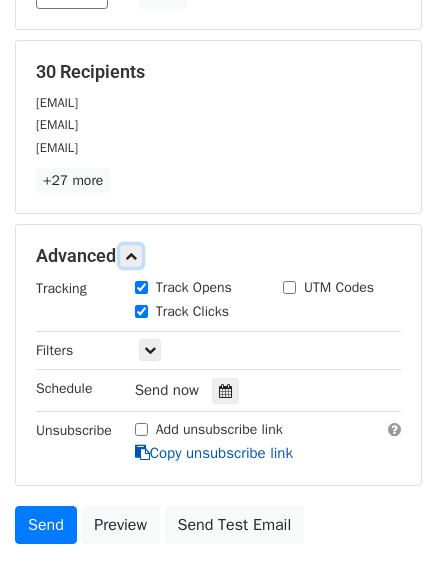 scroll, scrollTop: 360, scrollLeft: 0, axis: vertical 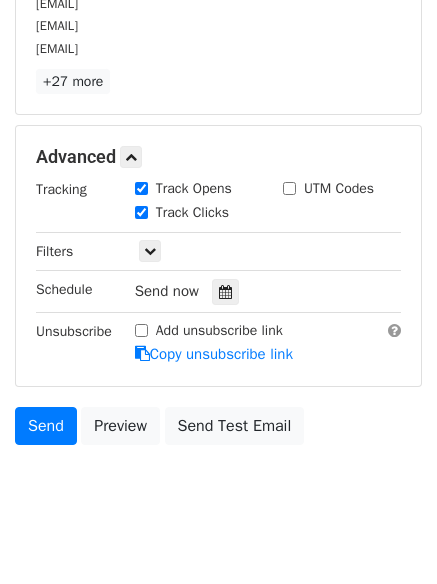 click on "Send now" at bounding box center [252, 291] 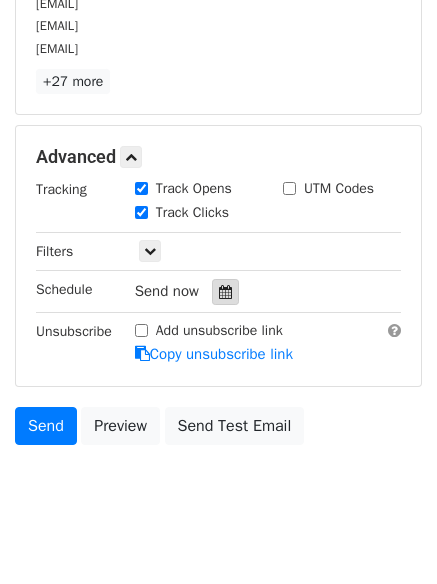 click at bounding box center (225, 292) 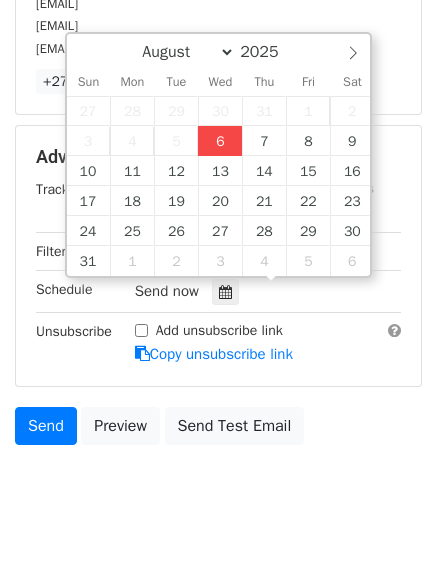 type on "2025-08-06 13:11" 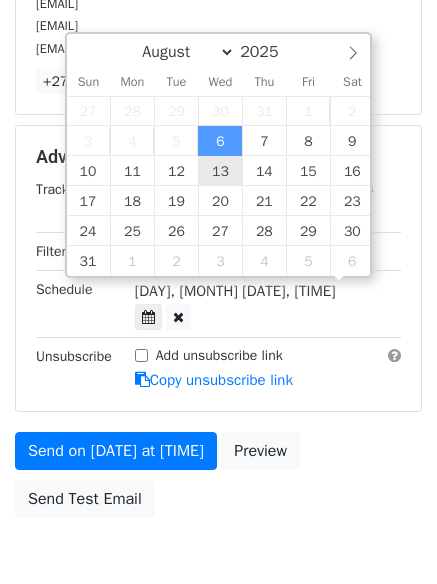 scroll, scrollTop: 1, scrollLeft: 0, axis: vertical 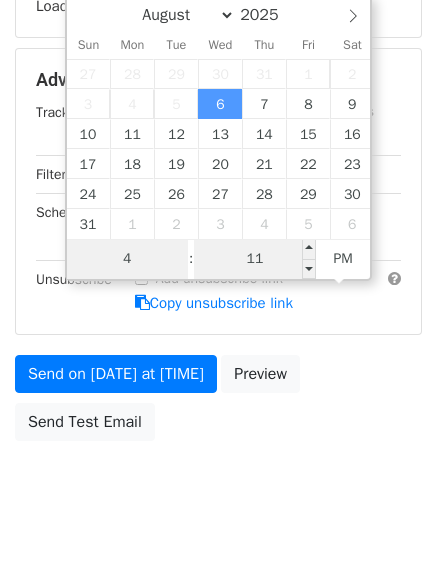type on "4" 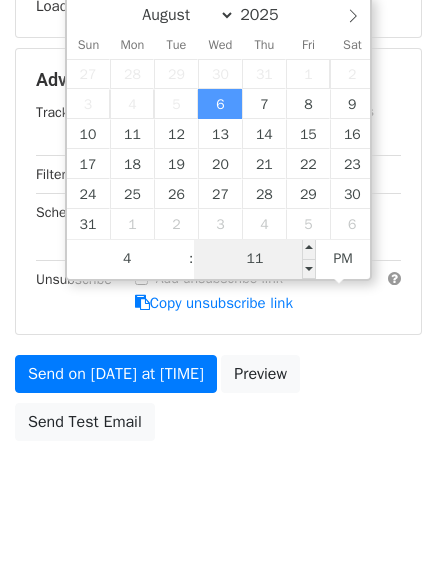 type on "2025-08-06 16:11" 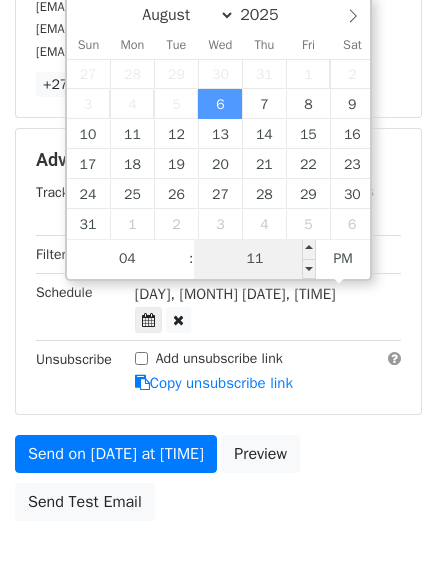 click on "11" at bounding box center [255, 259] 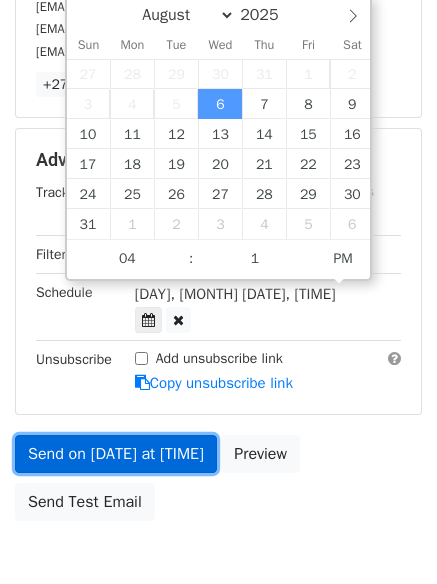 type on "2025-08-06 16:01" 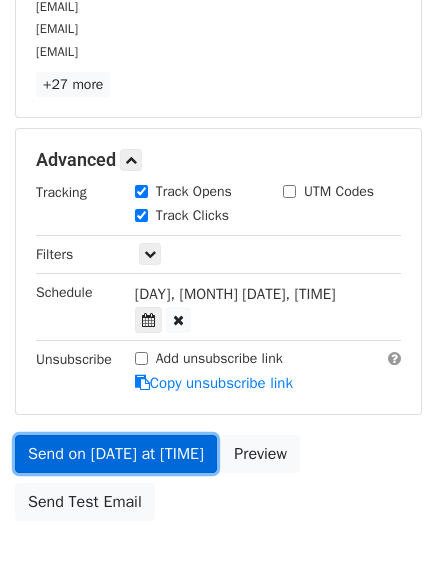 click on "Send on Aug 6 at 4:11pm" at bounding box center [116, 454] 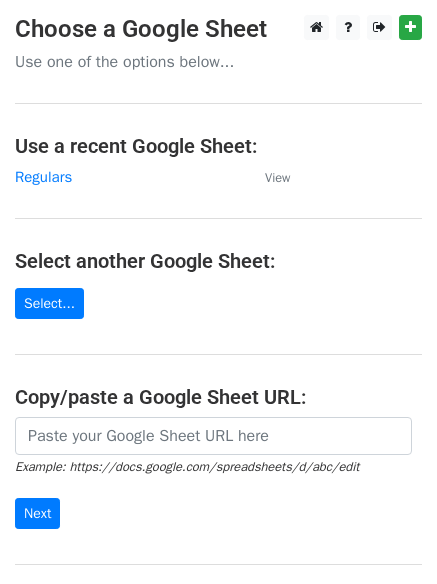 scroll, scrollTop: 0, scrollLeft: 0, axis: both 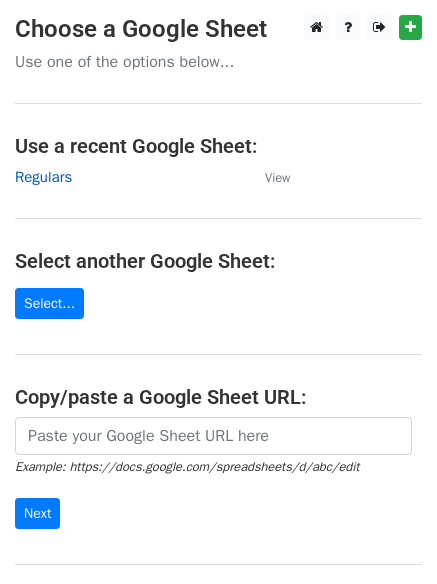 click on "Regulars" at bounding box center (43, 177) 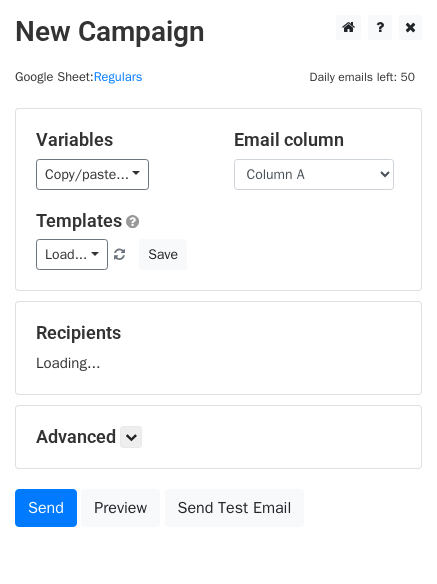 scroll, scrollTop: 0, scrollLeft: 0, axis: both 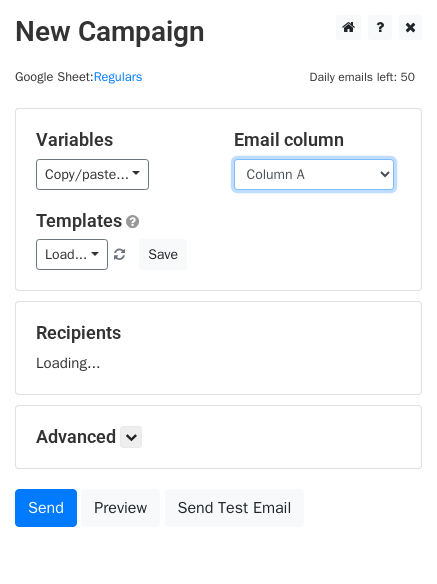 drag, startPoint x: 294, startPoint y: 165, endPoint x: 302, endPoint y: 204, distance: 39.812057 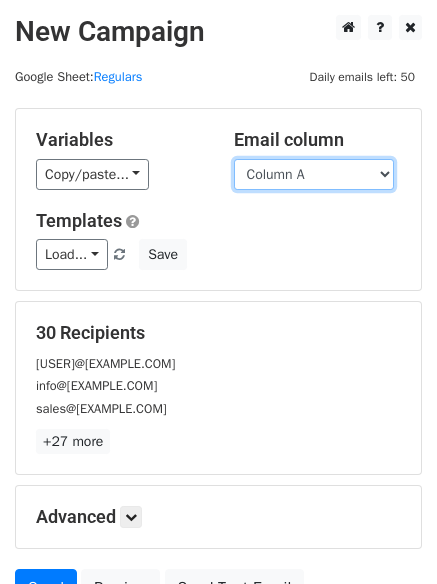 drag, startPoint x: 307, startPoint y: 162, endPoint x: 307, endPoint y: 185, distance: 23 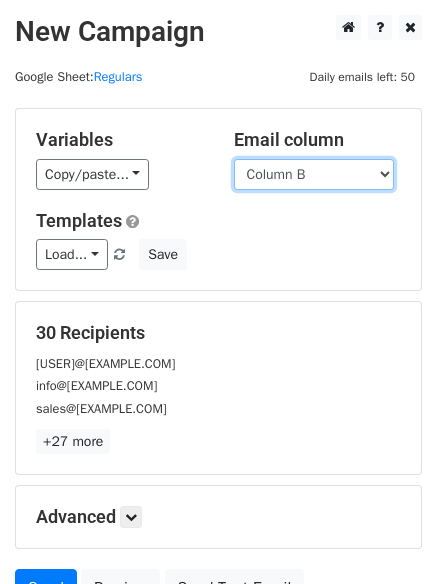 click on "Column A
Column B" at bounding box center [314, 174] 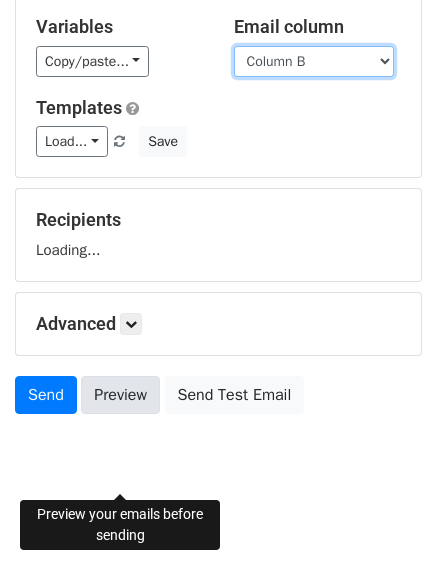 scroll, scrollTop: 113, scrollLeft: 0, axis: vertical 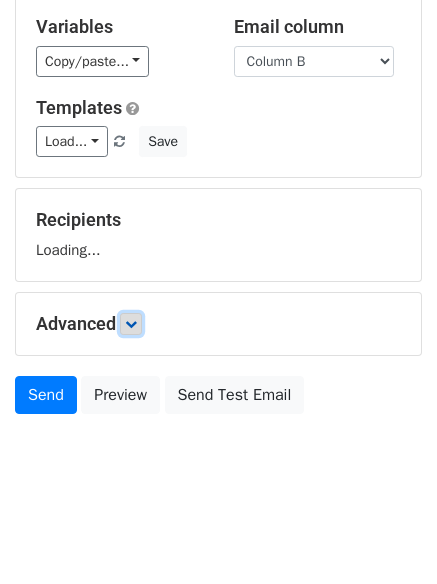 click at bounding box center [131, 324] 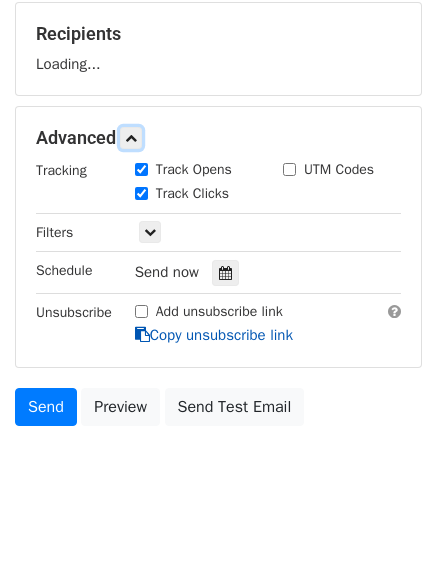 scroll, scrollTop: 300, scrollLeft: 0, axis: vertical 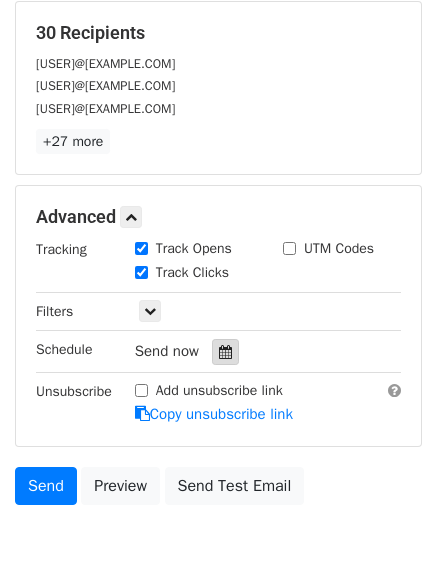 drag, startPoint x: 232, startPoint y: 350, endPoint x: 222, endPoint y: 348, distance: 10.198039 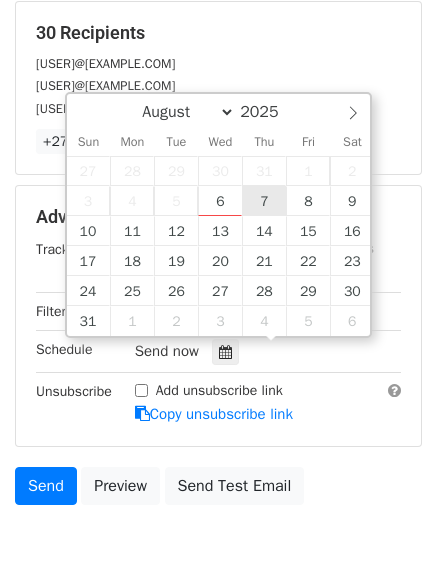 type on "2025-08-07 12:00" 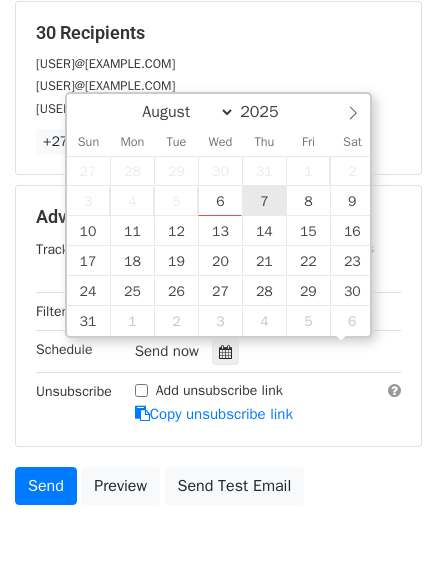 scroll, scrollTop: 1, scrollLeft: 0, axis: vertical 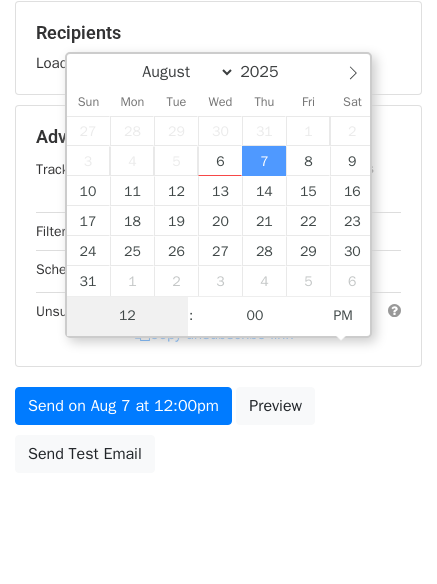 type on "5" 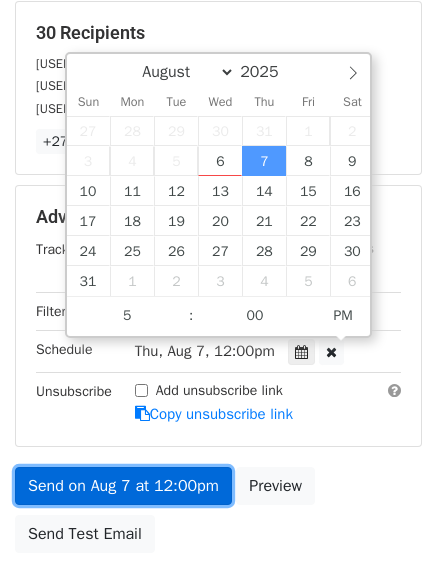 type on "2025-08-07 17:00" 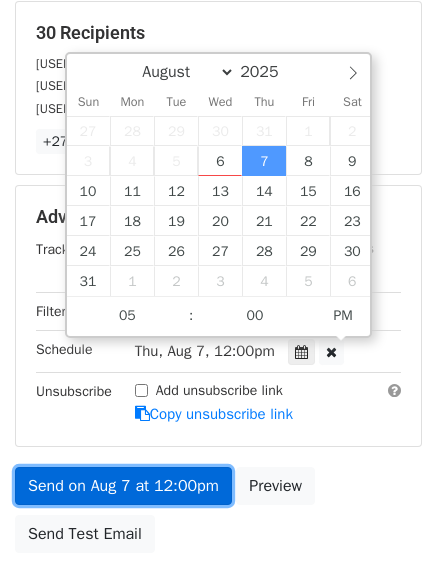 click on "Send on Aug 7 at 12:00pm" at bounding box center [123, 486] 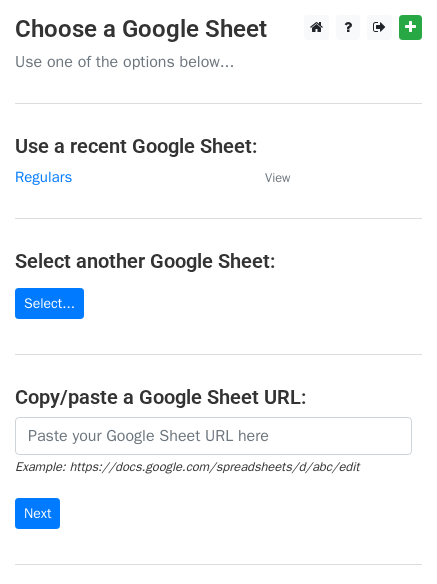 scroll, scrollTop: 0, scrollLeft: 0, axis: both 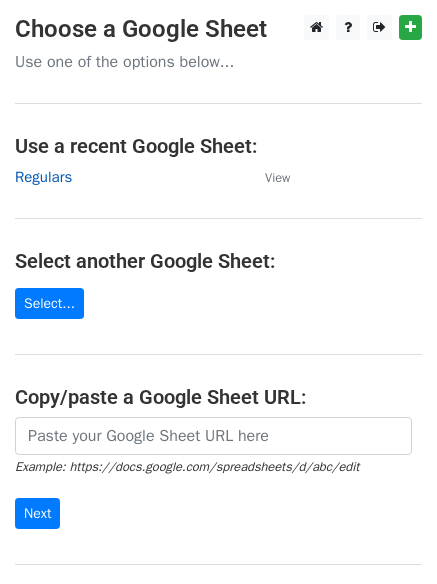 click on "Regulars" at bounding box center [43, 177] 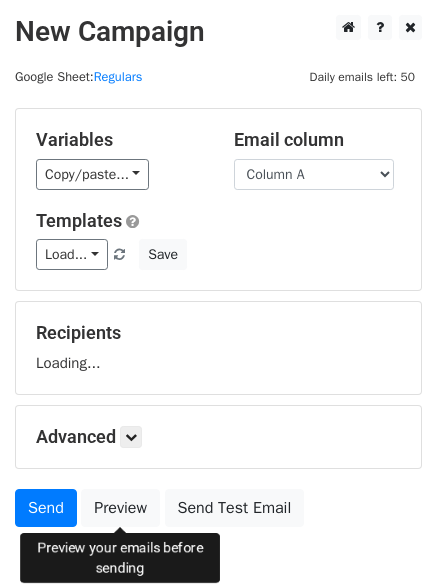 scroll, scrollTop: 113, scrollLeft: 0, axis: vertical 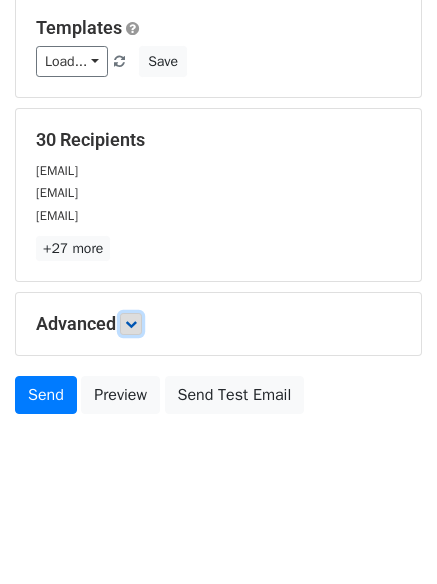 click at bounding box center (131, 324) 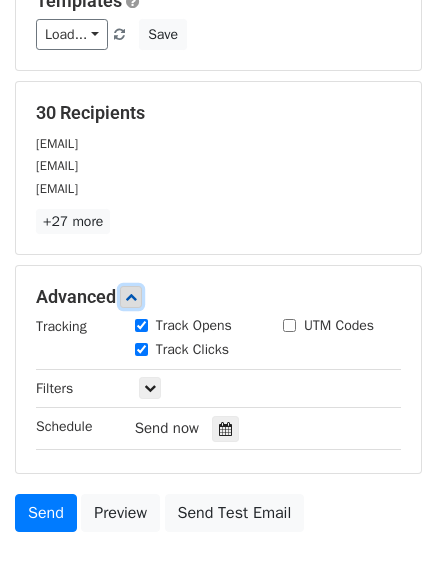 scroll, scrollTop: 345, scrollLeft: 0, axis: vertical 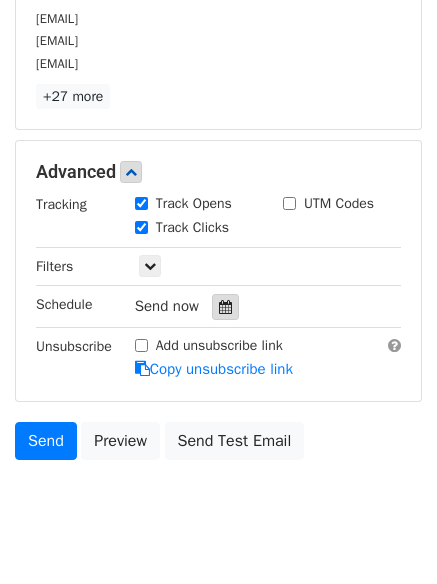 click on "Tracking
Track Opens
UTM Codes
Track Clicks
Filters
Only include spreadsheet rows that match the following filters:
Schedule
Send now
Unsubscribe
Add unsubscribe link
Copy unsubscribe link" at bounding box center (218, 287) 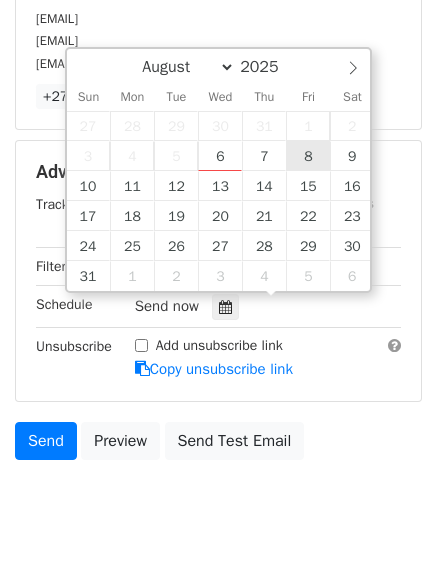 type on "2025-08-08 12:00" 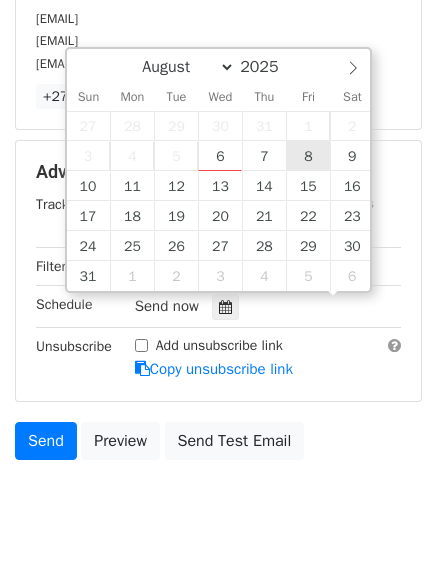 scroll, scrollTop: 1, scrollLeft: 0, axis: vertical 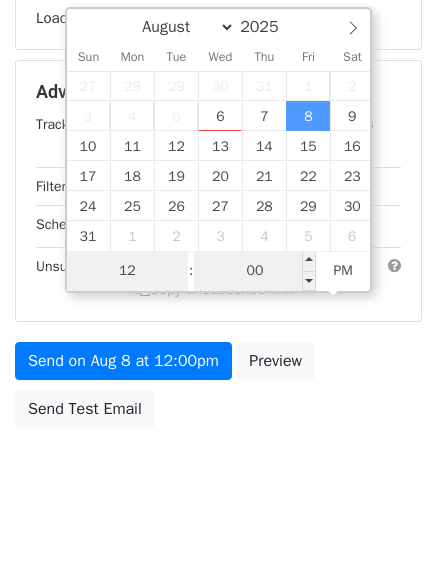type on "7" 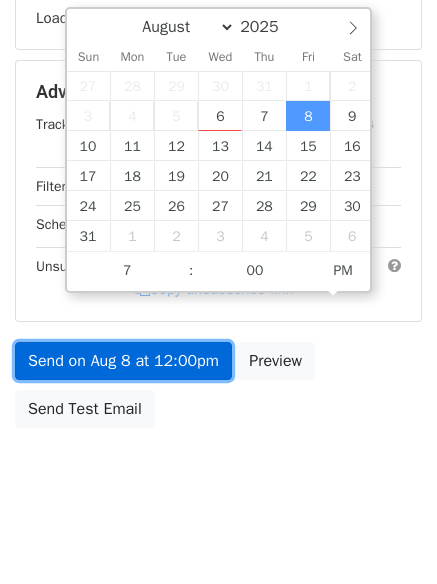 type on "[DATE] [TIME]" 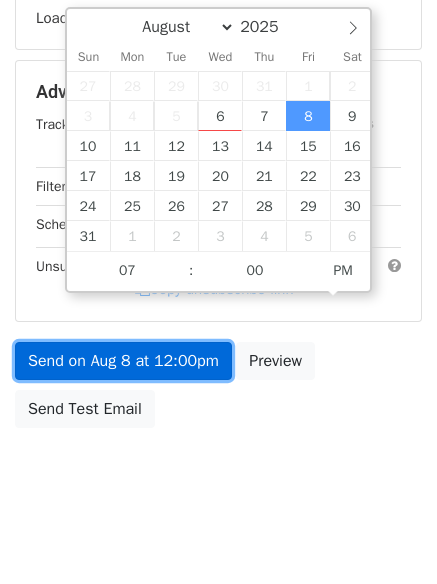 click on "Variables
Copy/paste...
{{Column A}}
{{Column B}}
Email column
Column A
Column B
Templates
Load...
No templates saved
Save
Recipients Loading...
Advanced
Tracking
Track Opens
UTM Codes
Track Clicks
Filters
Only include spreadsheet rows that match the following filters:
Schedule
Fri, [DATE], [TIME]
[DATE] [TIME]
Unsubscribe
Add unsubscribe link
Copy unsubscribe link
Send on [DATE] at [TIME]
Preview
Send Test Email" at bounding box center (218, 100) 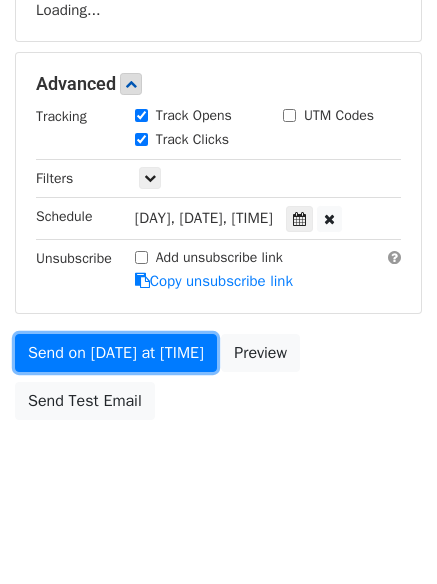 scroll, scrollTop: 357, scrollLeft: 0, axis: vertical 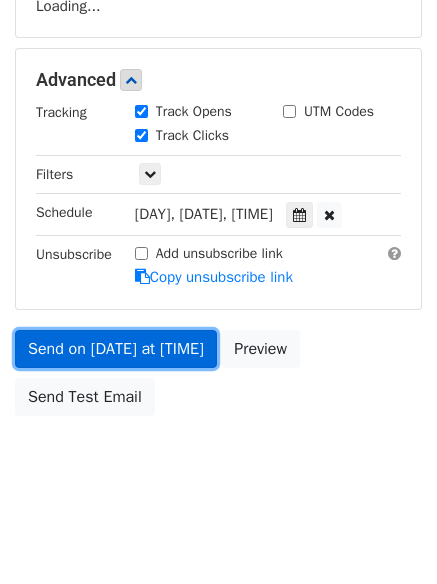 click on "Send on [DATE] at [TIME]" at bounding box center (116, 349) 